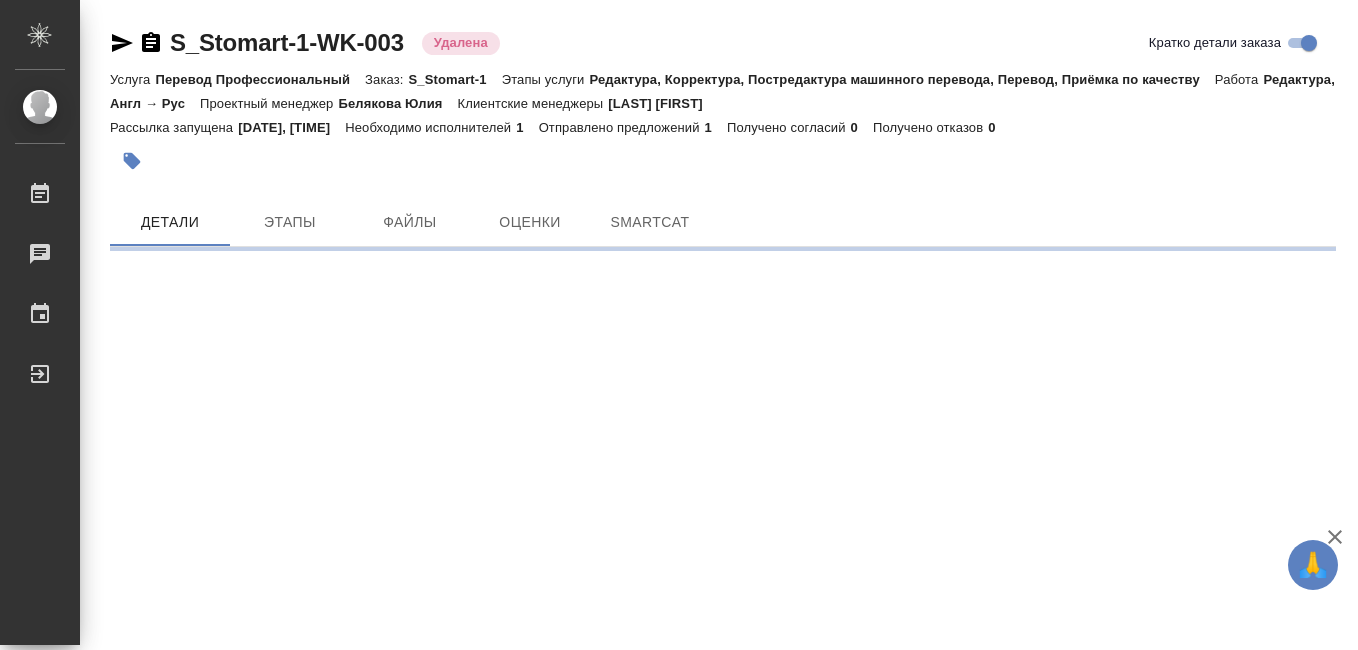 scroll, scrollTop: 0, scrollLeft: 0, axis: both 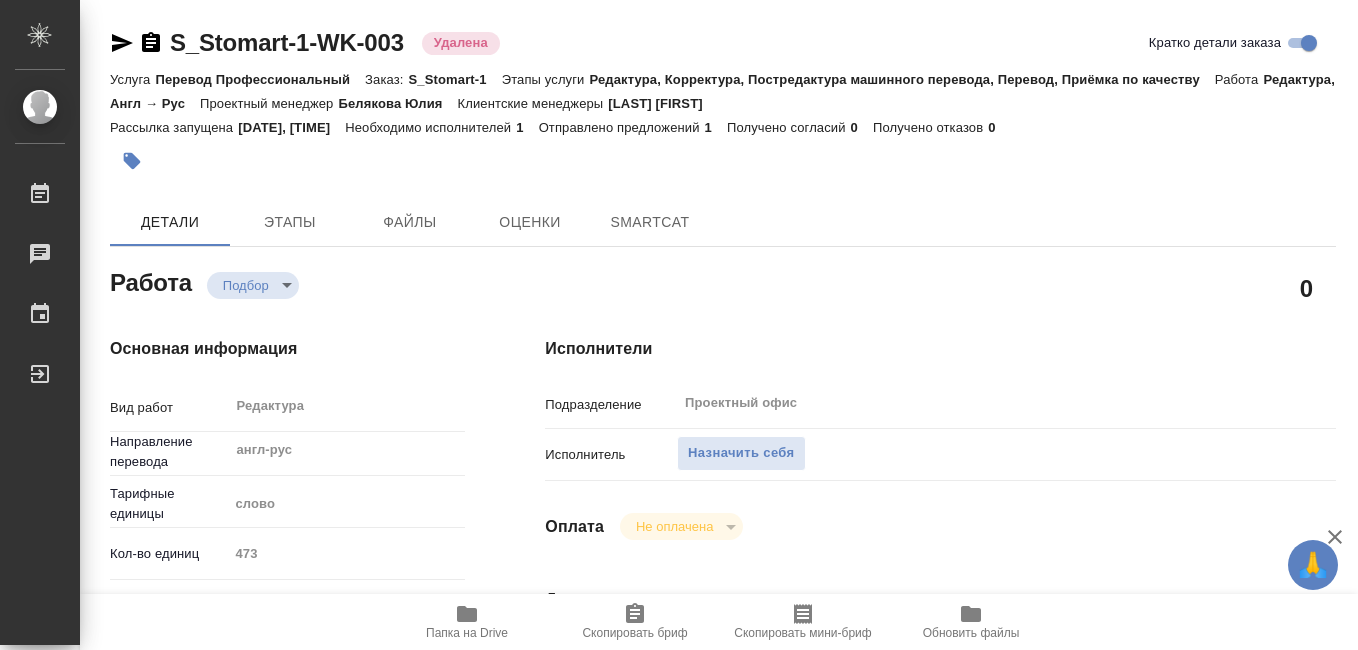 type on "x" 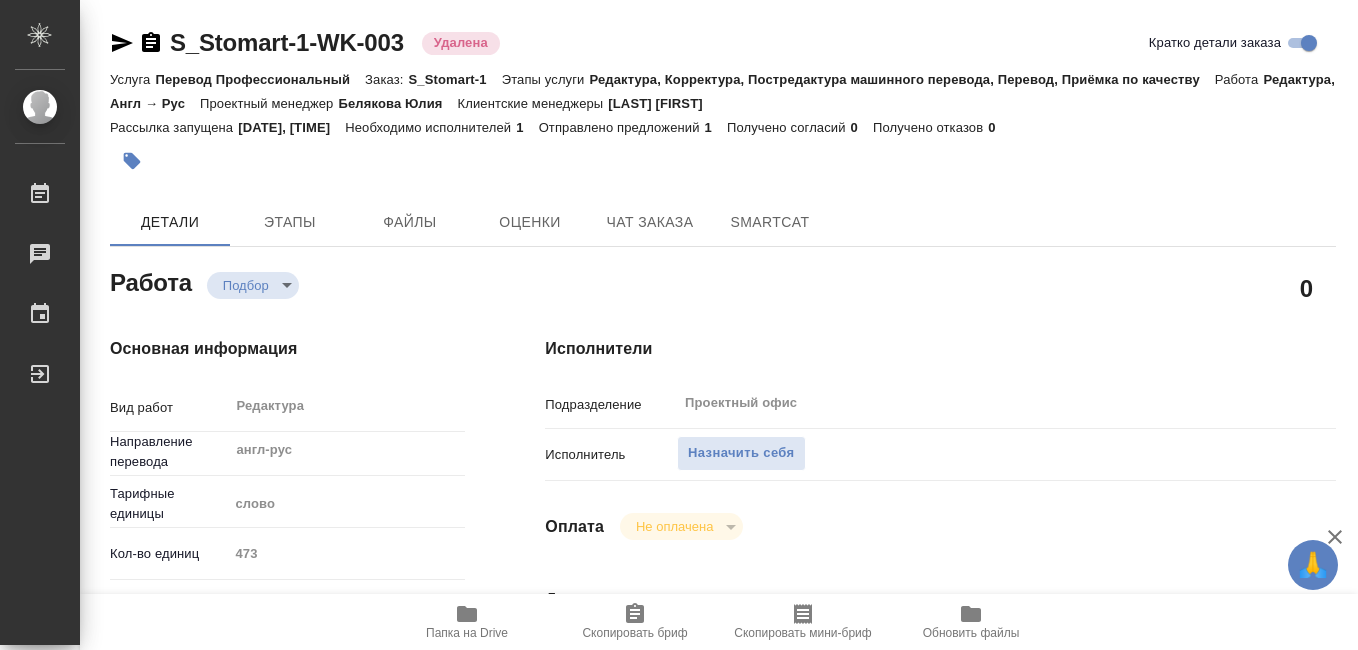 type on "x" 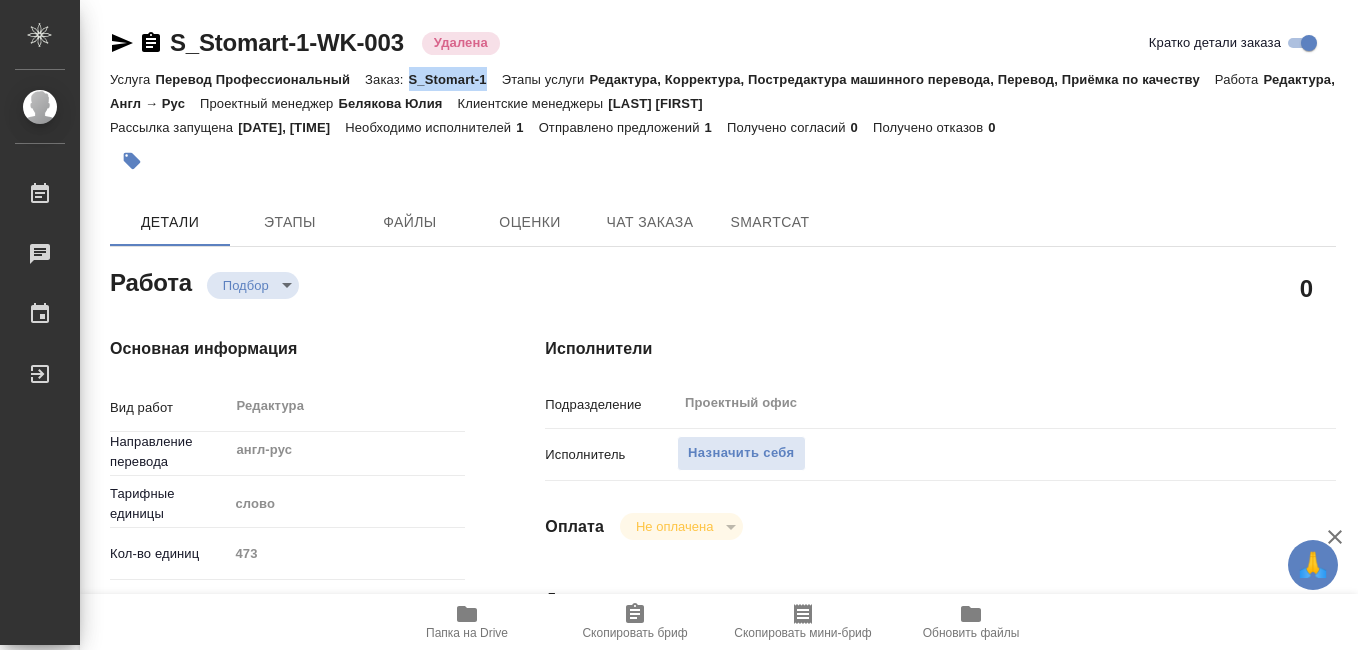 drag, startPoint x: 409, startPoint y: 80, endPoint x: 487, endPoint y: 81, distance: 78.00641 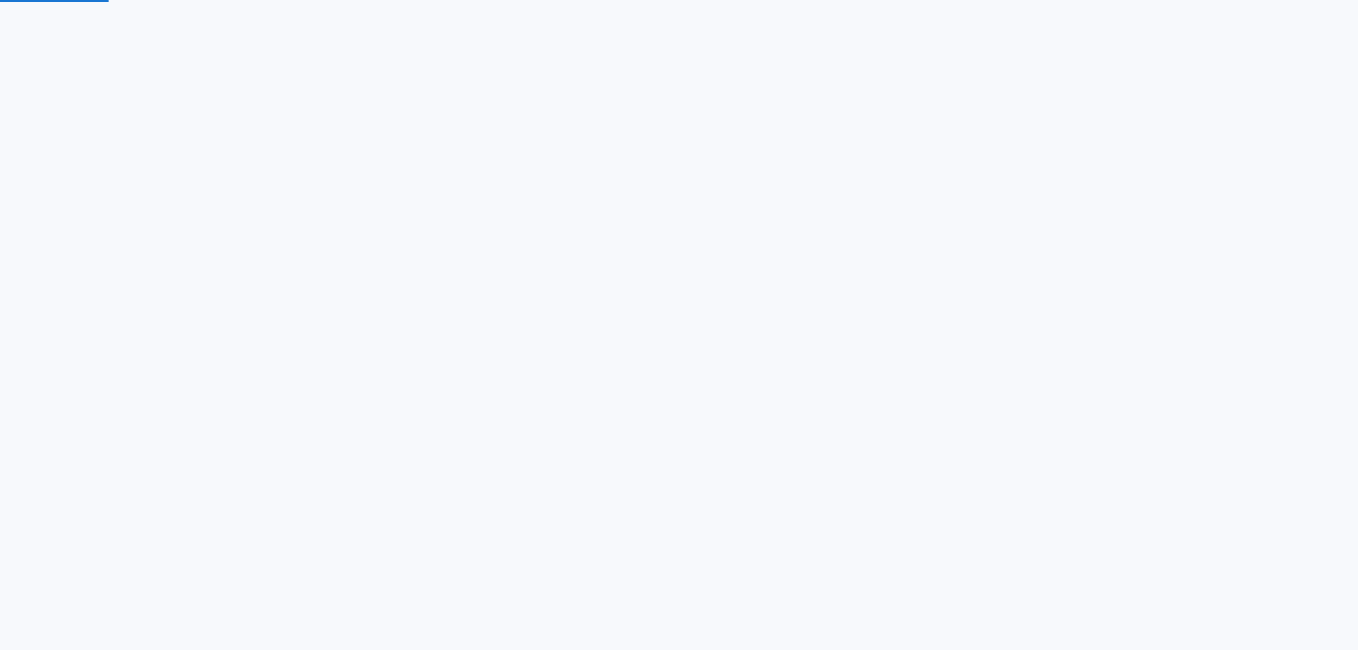 scroll, scrollTop: 0, scrollLeft: 0, axis: both 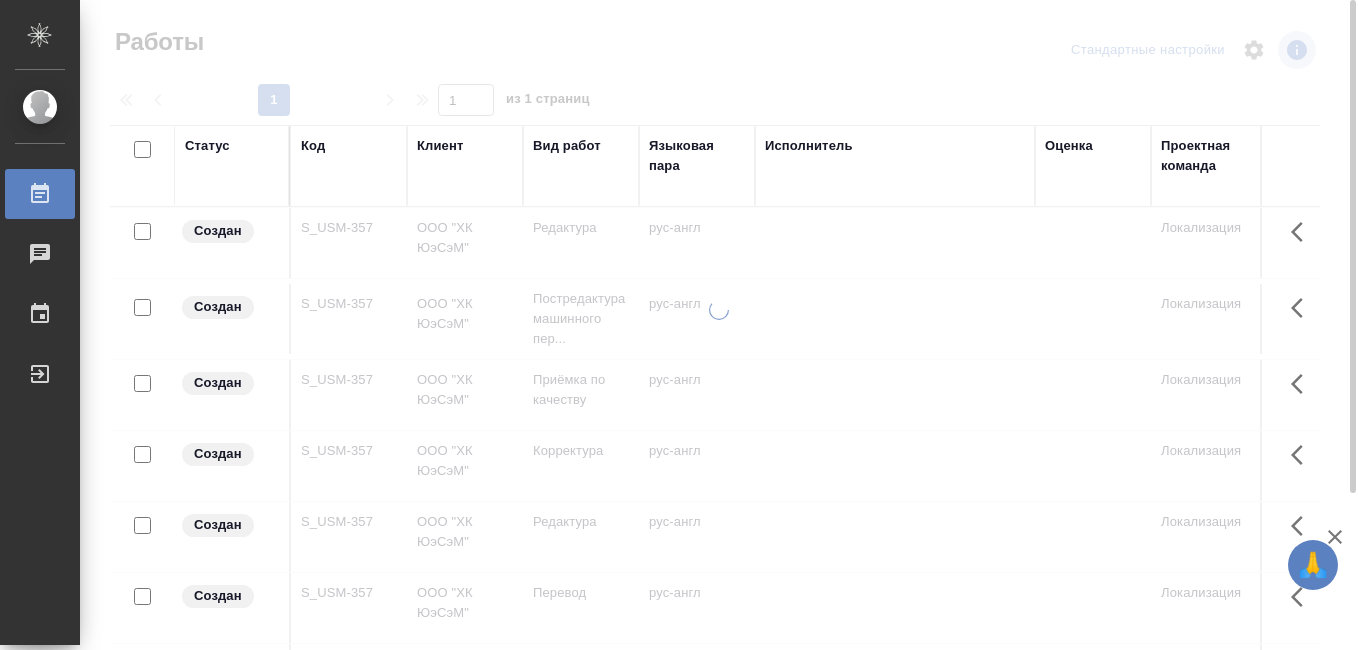 click on "Код" at bounding box center [313, 146] 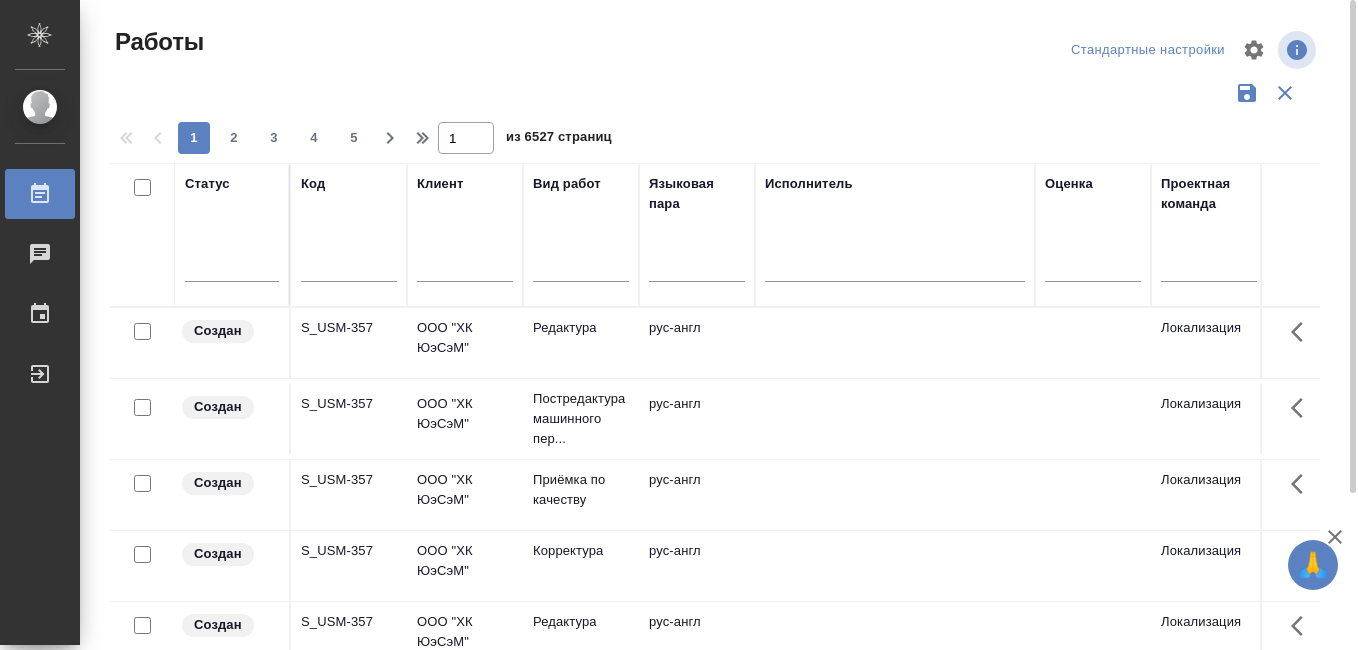 click at bounding box center (349, 268) 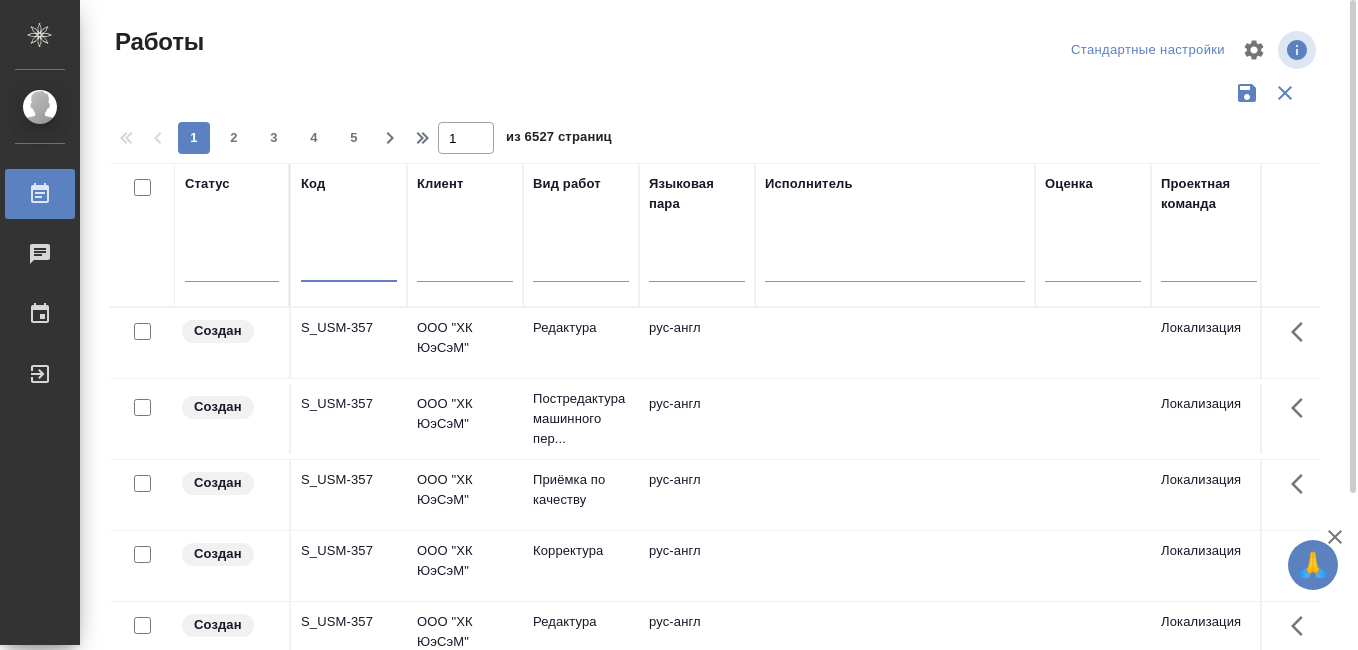 paste on "[ORDER]" 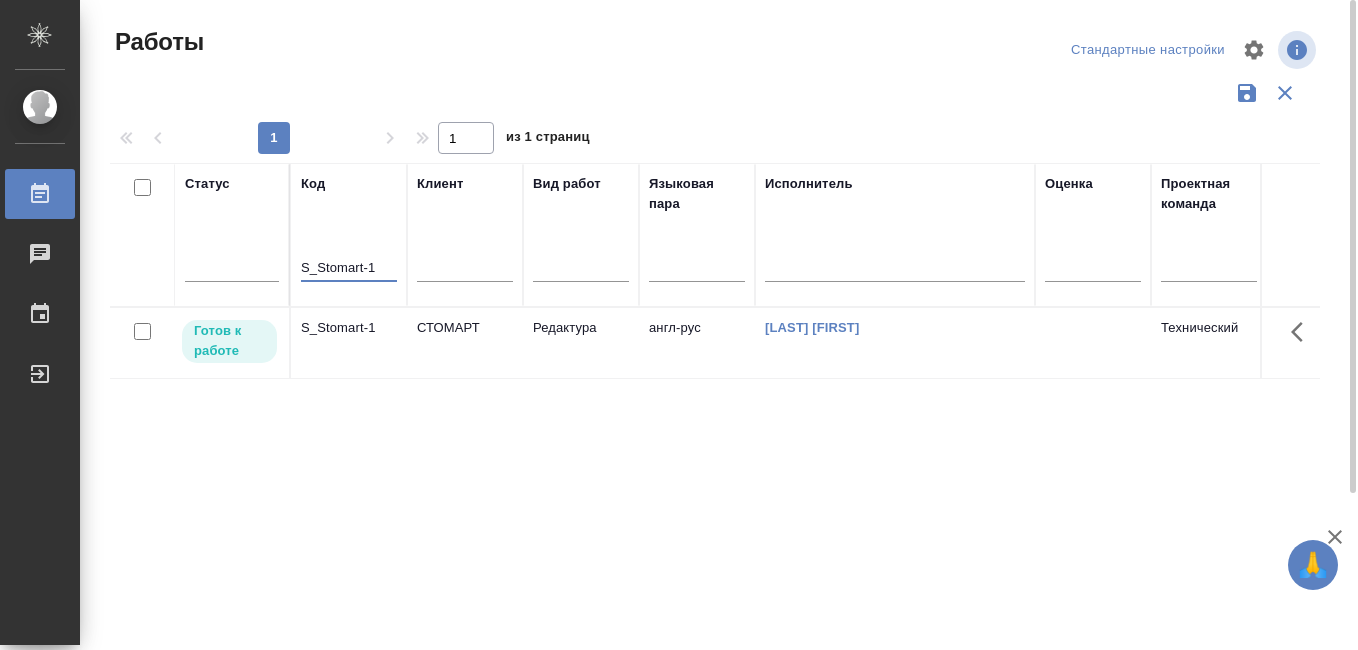 type on "[ORDER]" 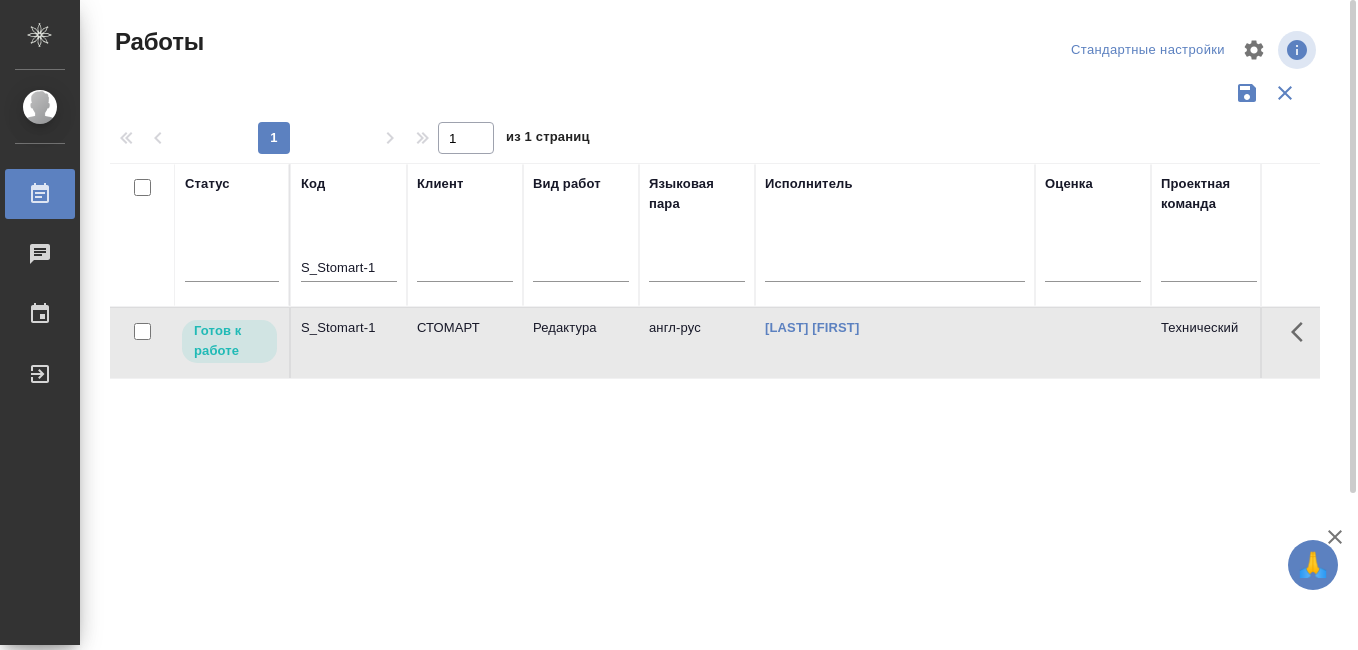 click on "[ORDER]" at bounding box center (349, 328) 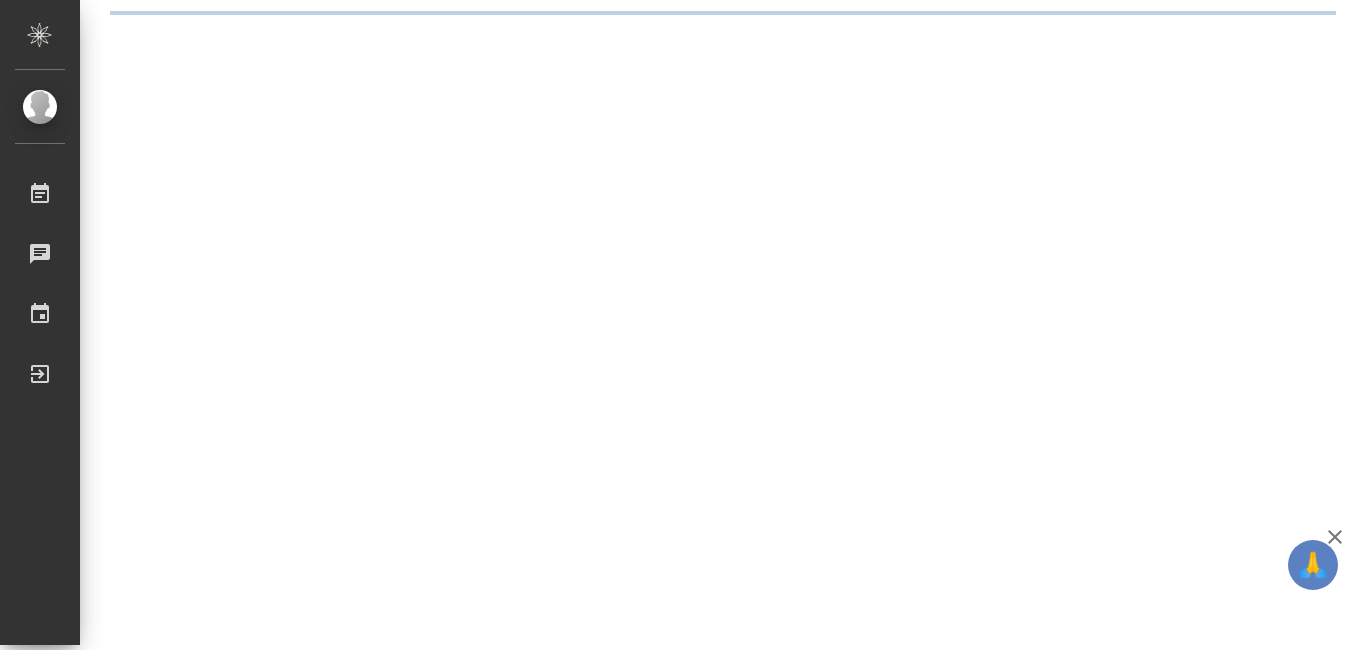 scroll, scrollTop: 0, scrollLeft: 0, axis: both 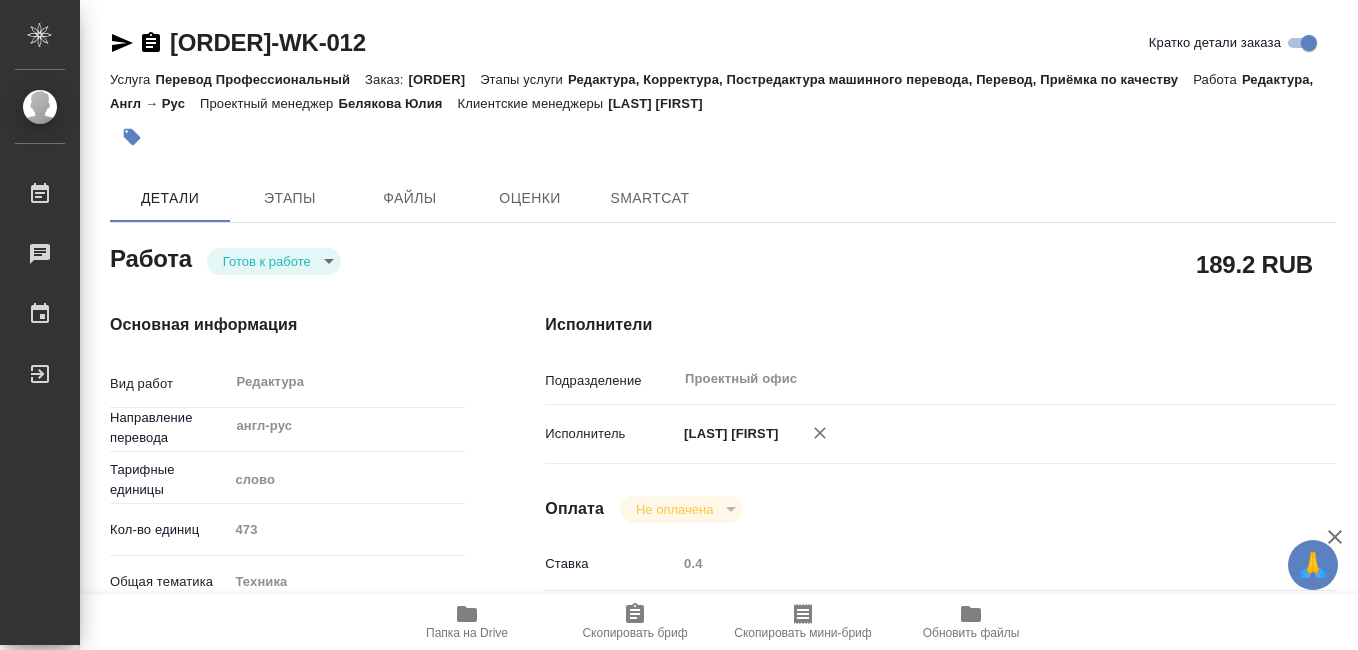 type on "x" 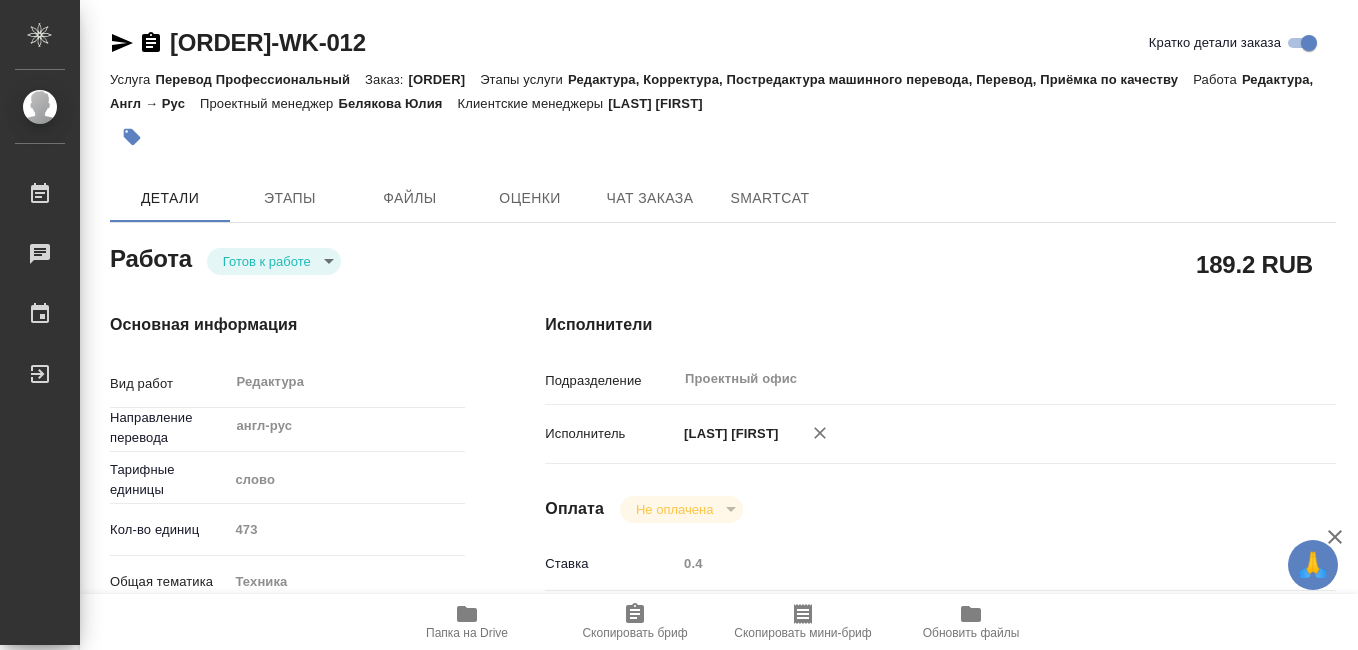 type on "x" 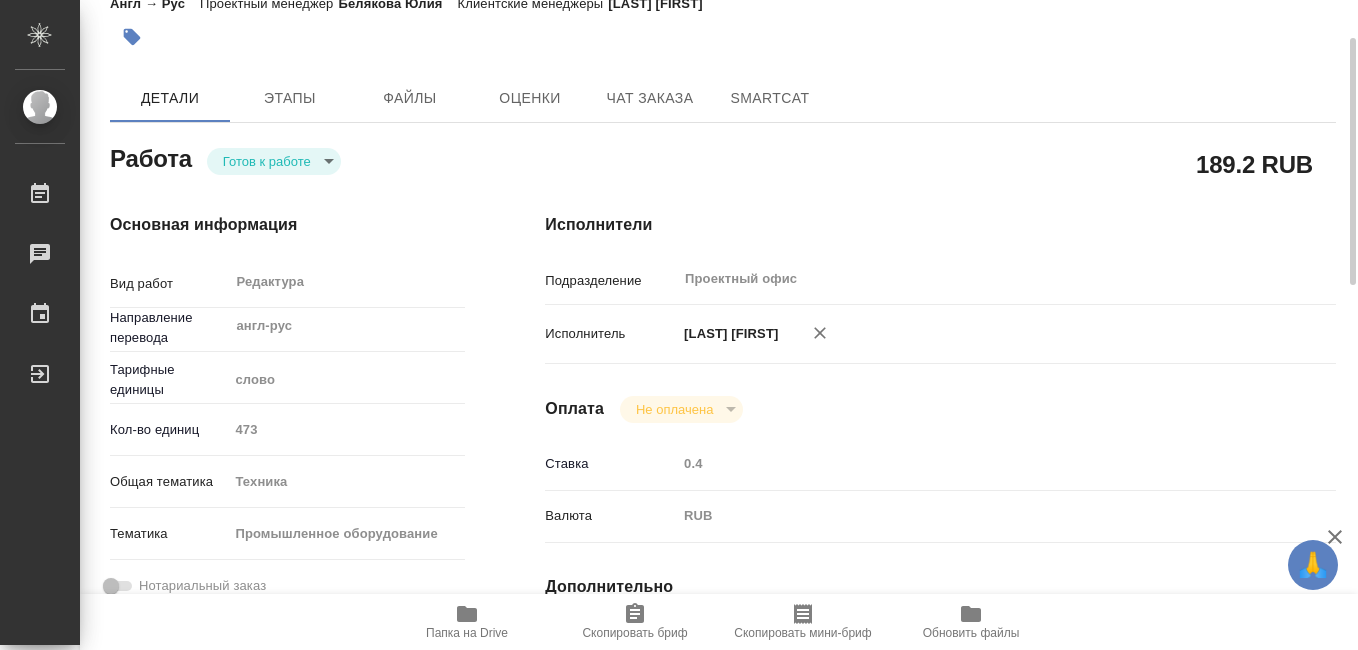 type on "x" 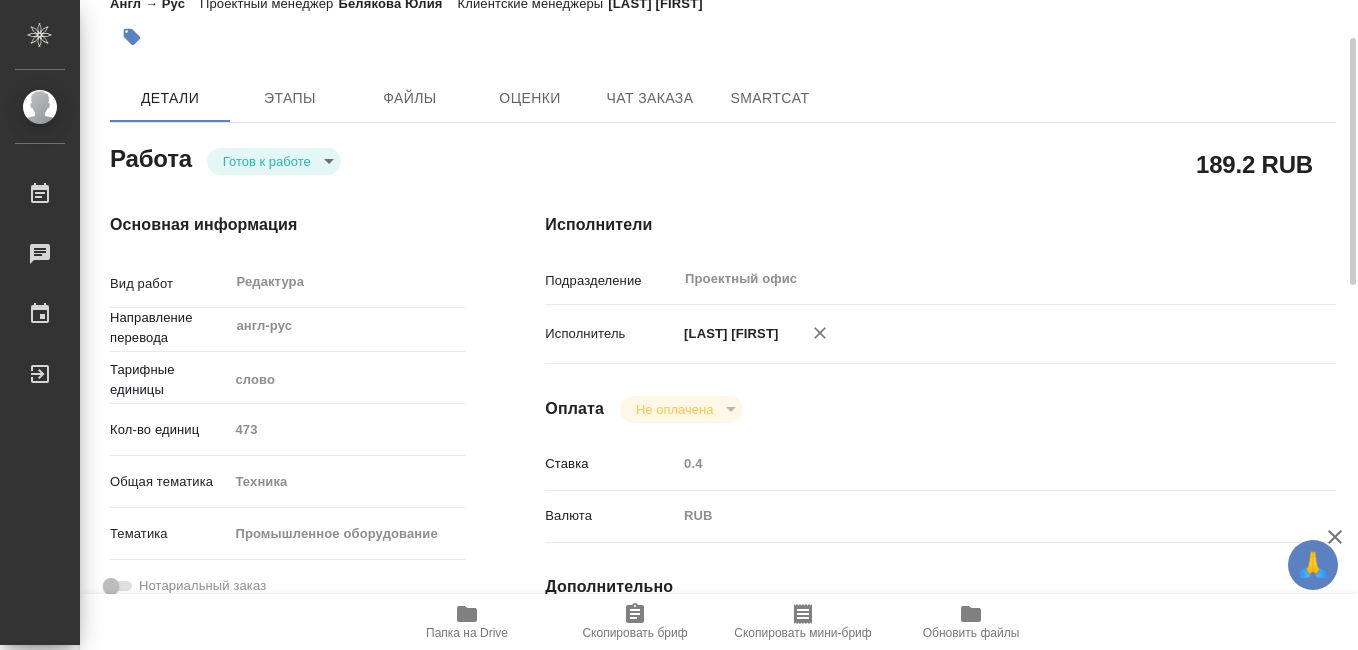 type on "x" 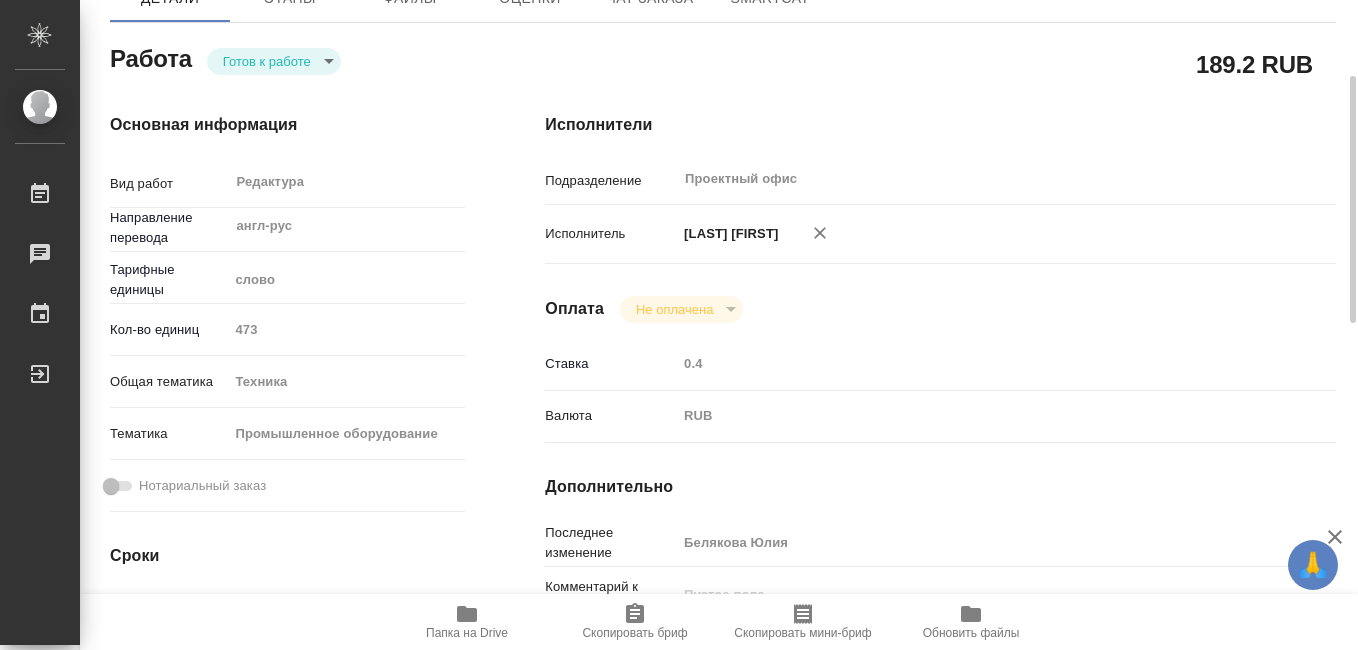 type on "x" 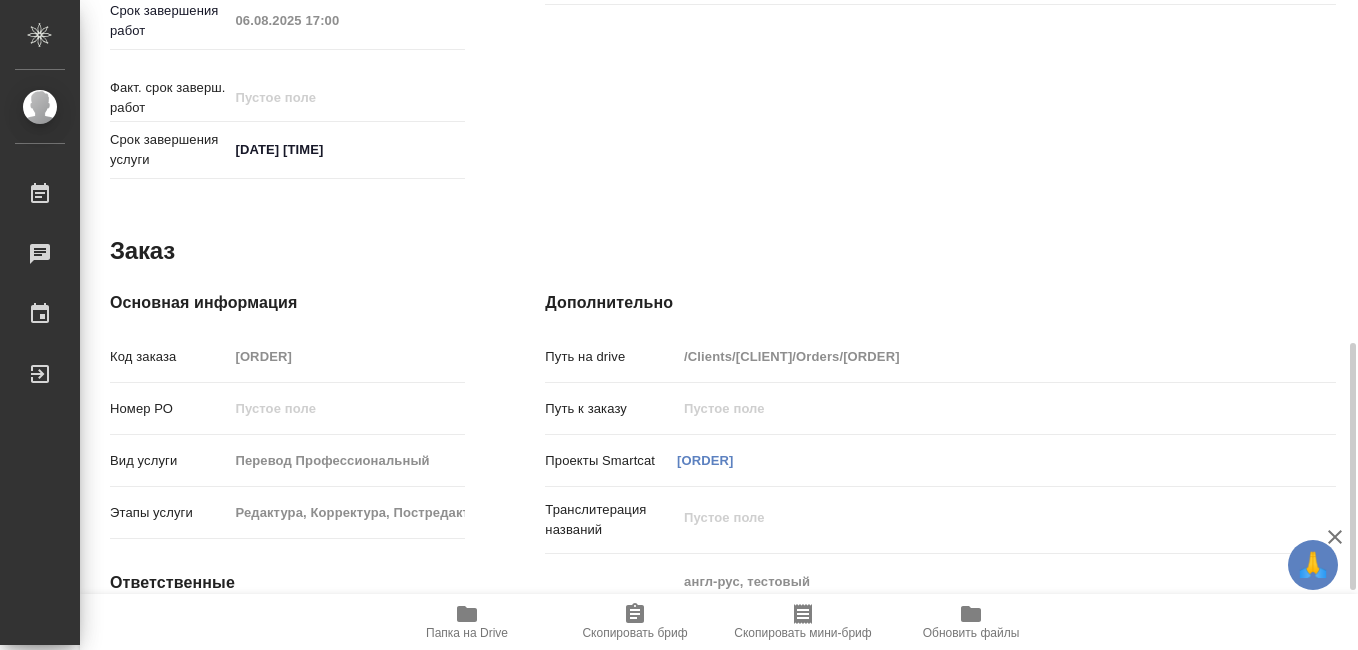 scroll, scrollTop: 1056, scrollLeft: 0, axis: vertical 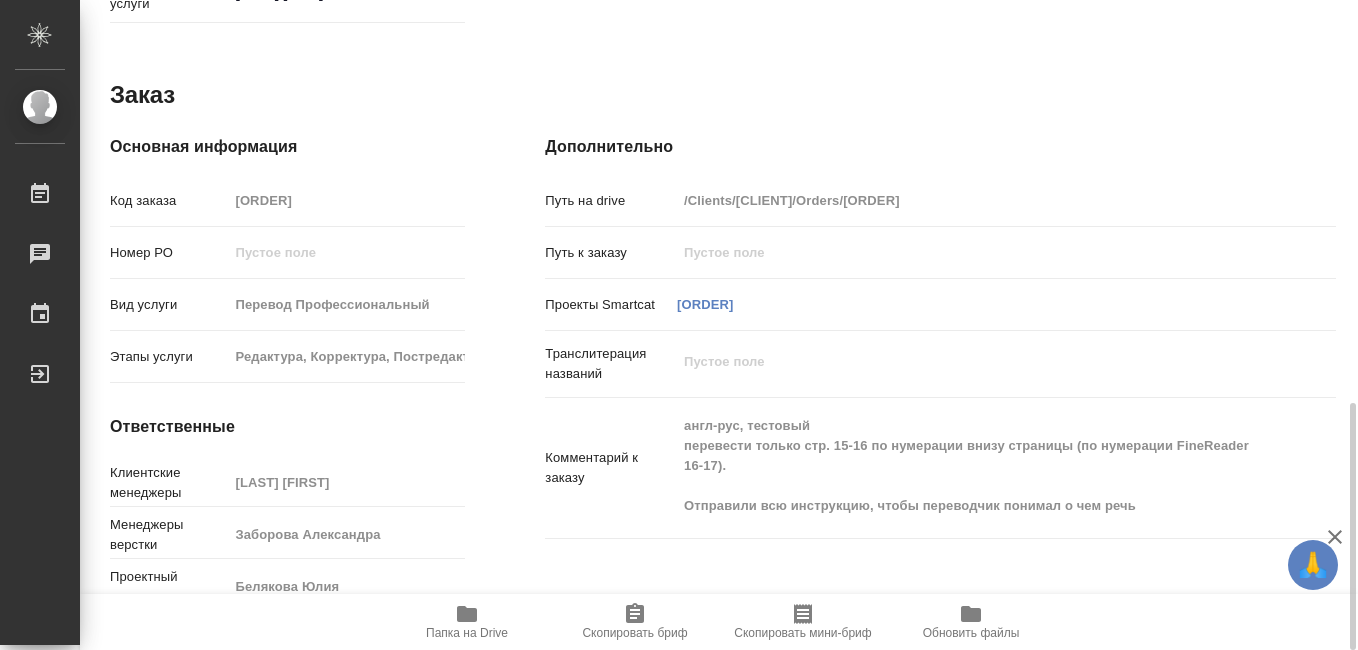 click on "Скопировать мини-бриф" at bounding box center (803, 621) 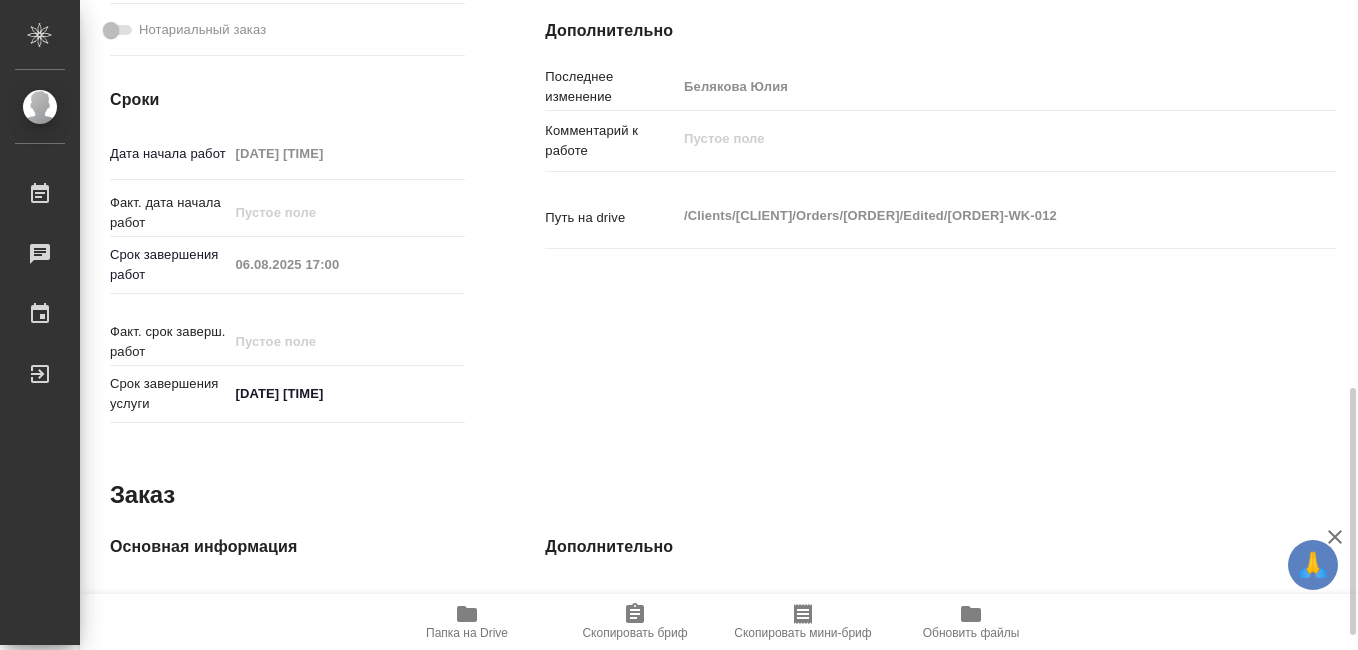 scroll, scrollTop: 756, scrollLeft: 0, axis: vertical 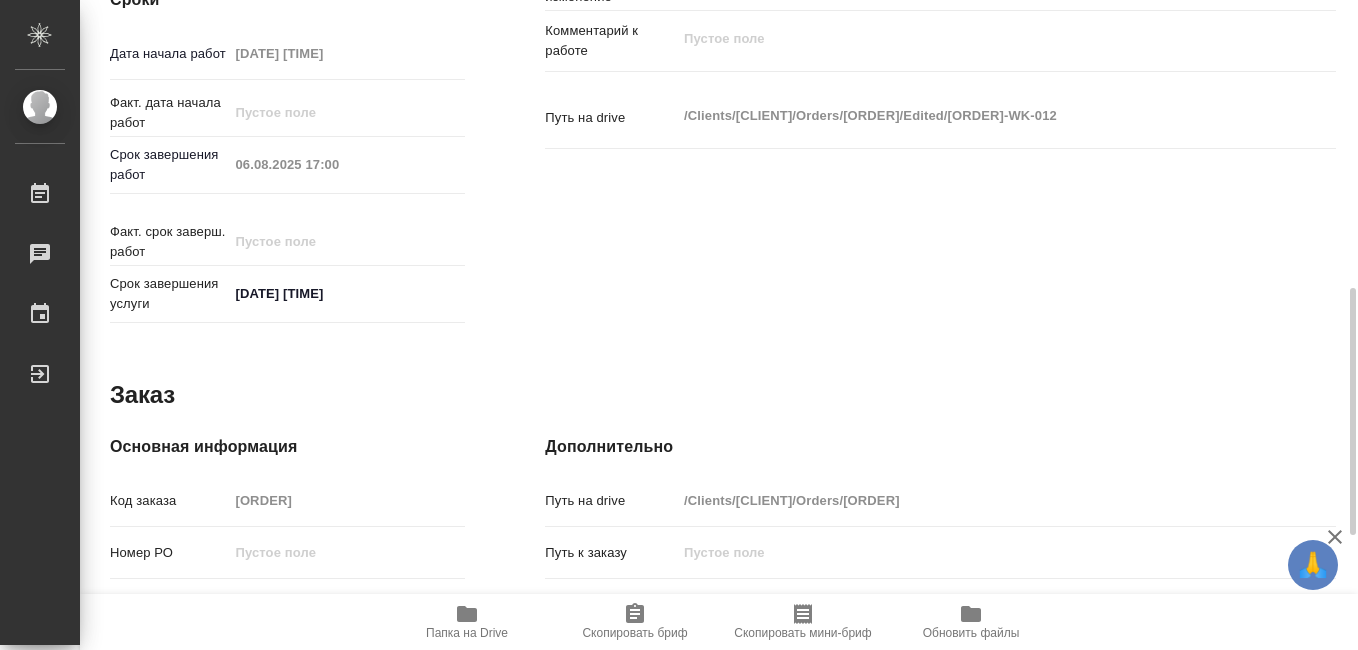 click 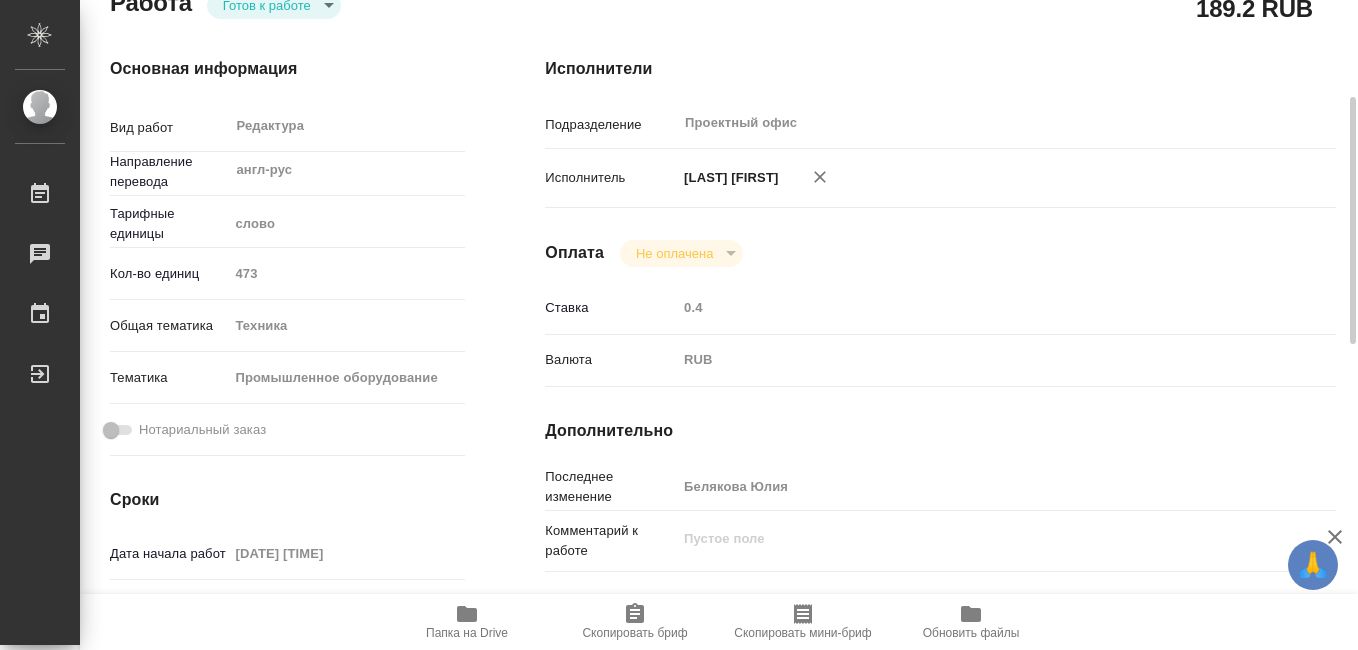 scroll, scrollTop: 0, scrollLeft: 0, axis: both 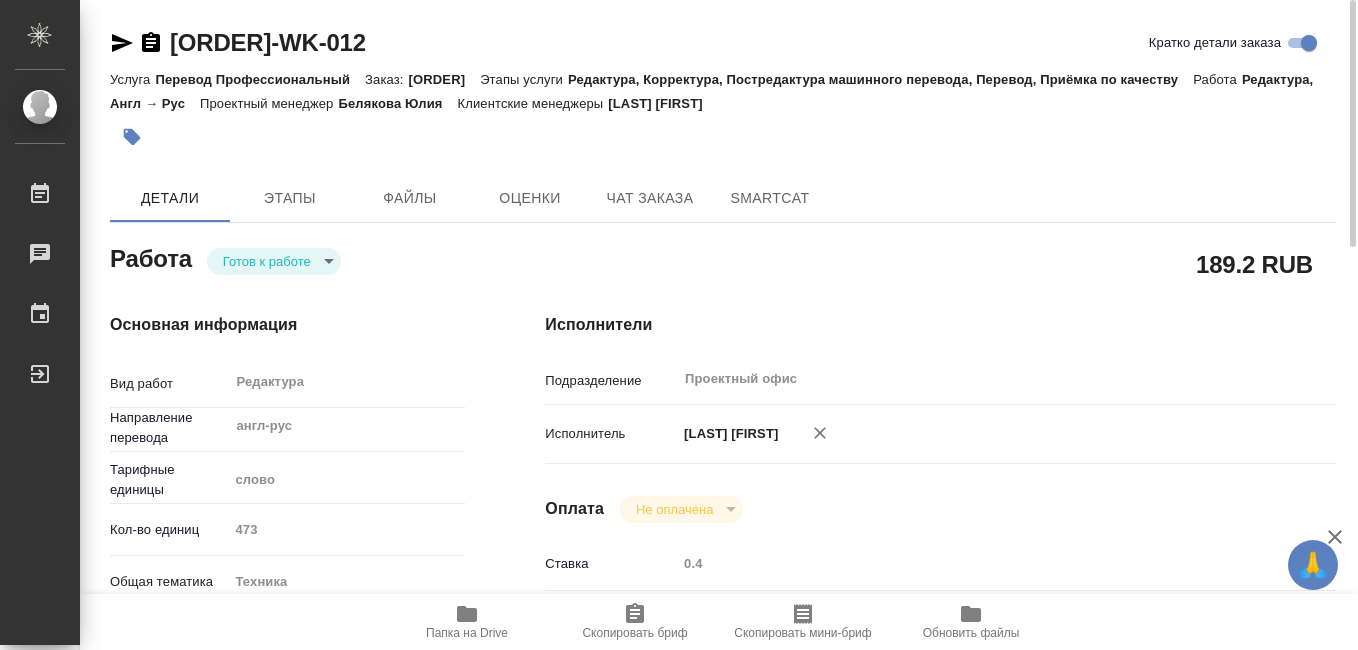 drag, startPoint x: 412, startPoint y: 80, endPoint x: 502, endPoint y: 80, distance: 90 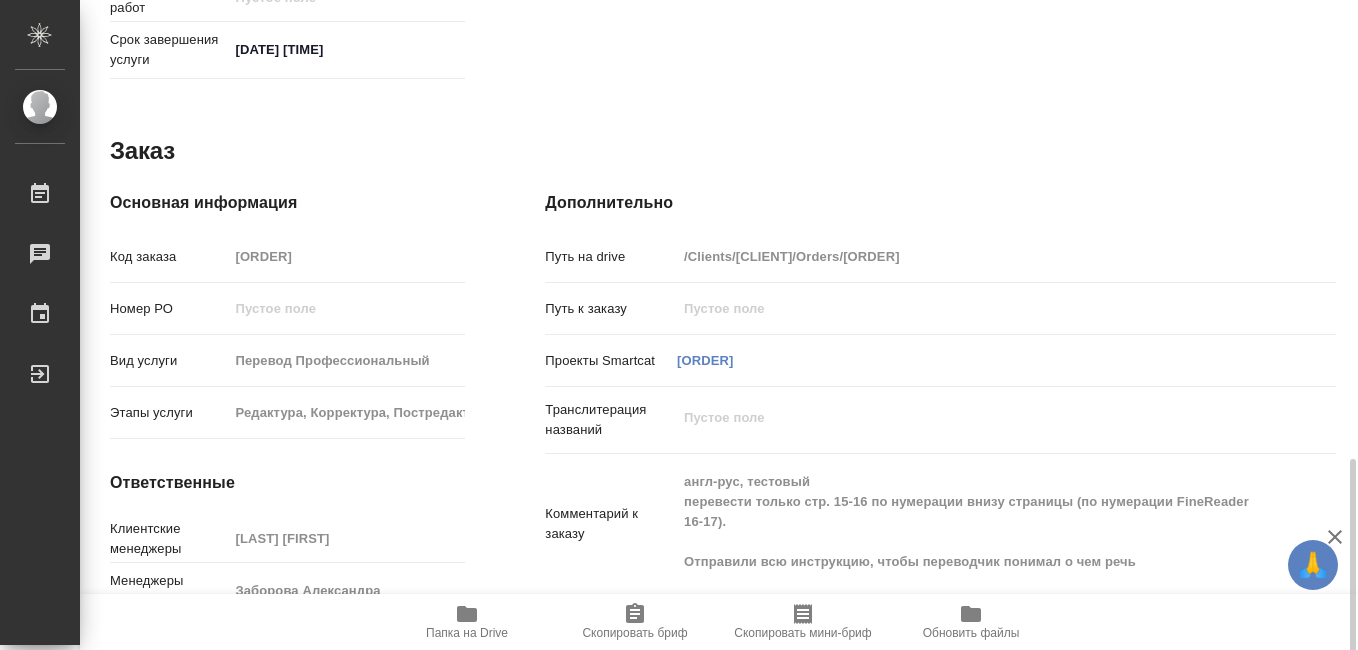 scroll, scrollTop: 1056, scrollLeft: 0, axis: vertical 